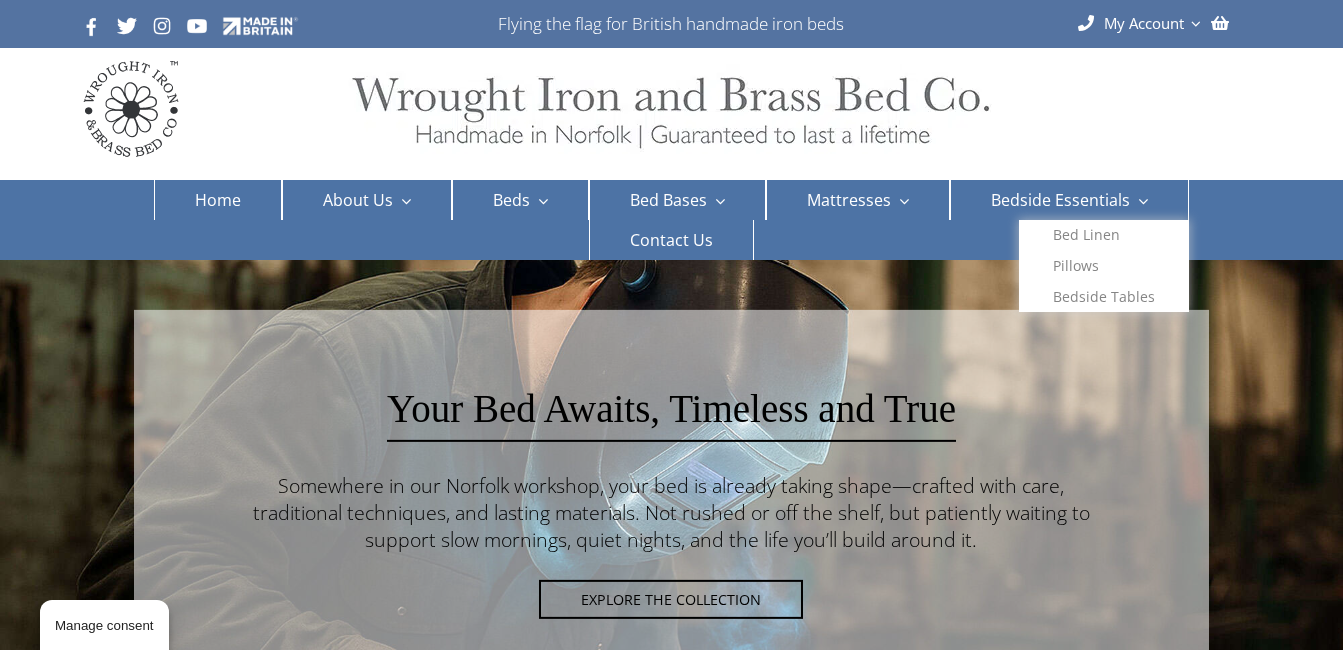 scroll, scrollTop: 0, scrollLeft: 0, axis: both 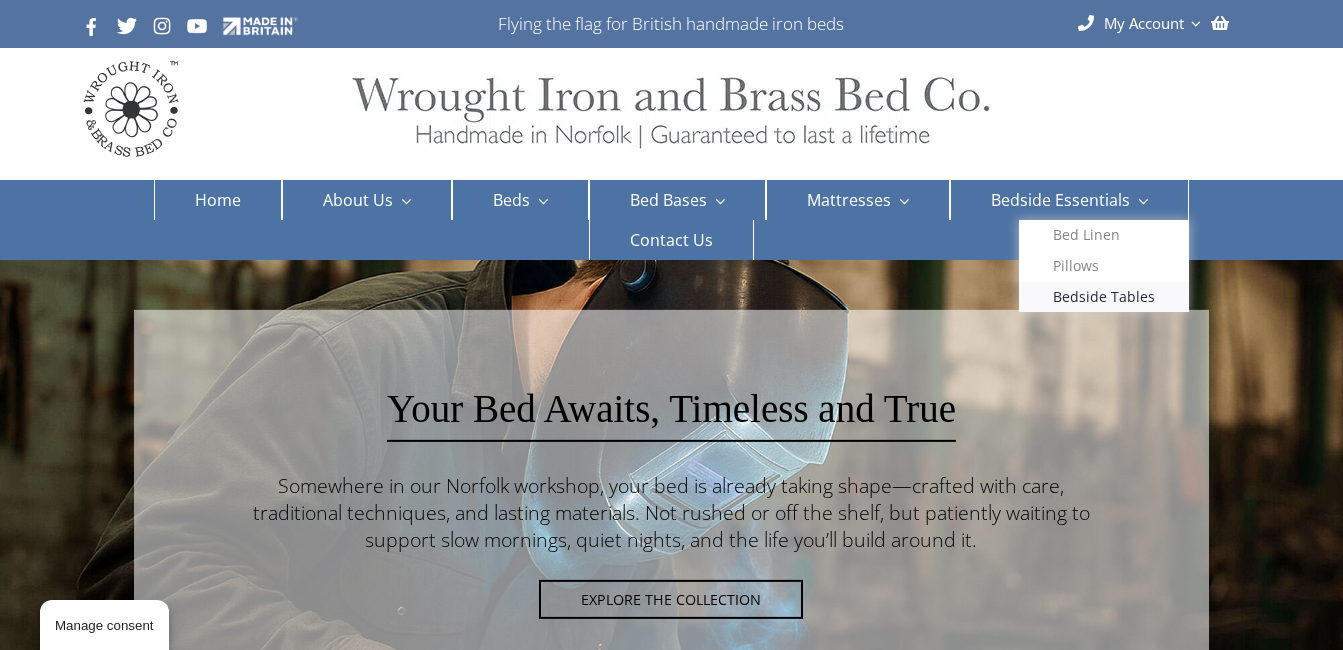 click on "Bedside Tables" at bounding box center (1104, 297) 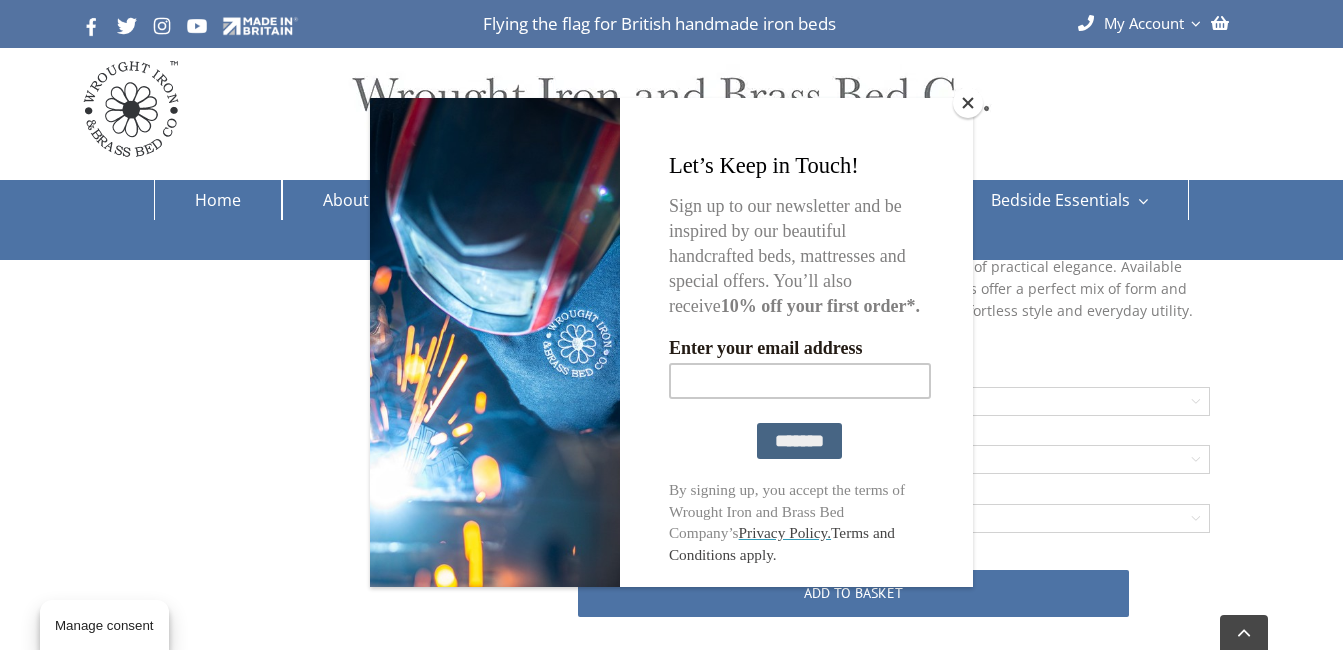 scroll, scrollTop: 720, scrollLeft: 0, axis: vertical 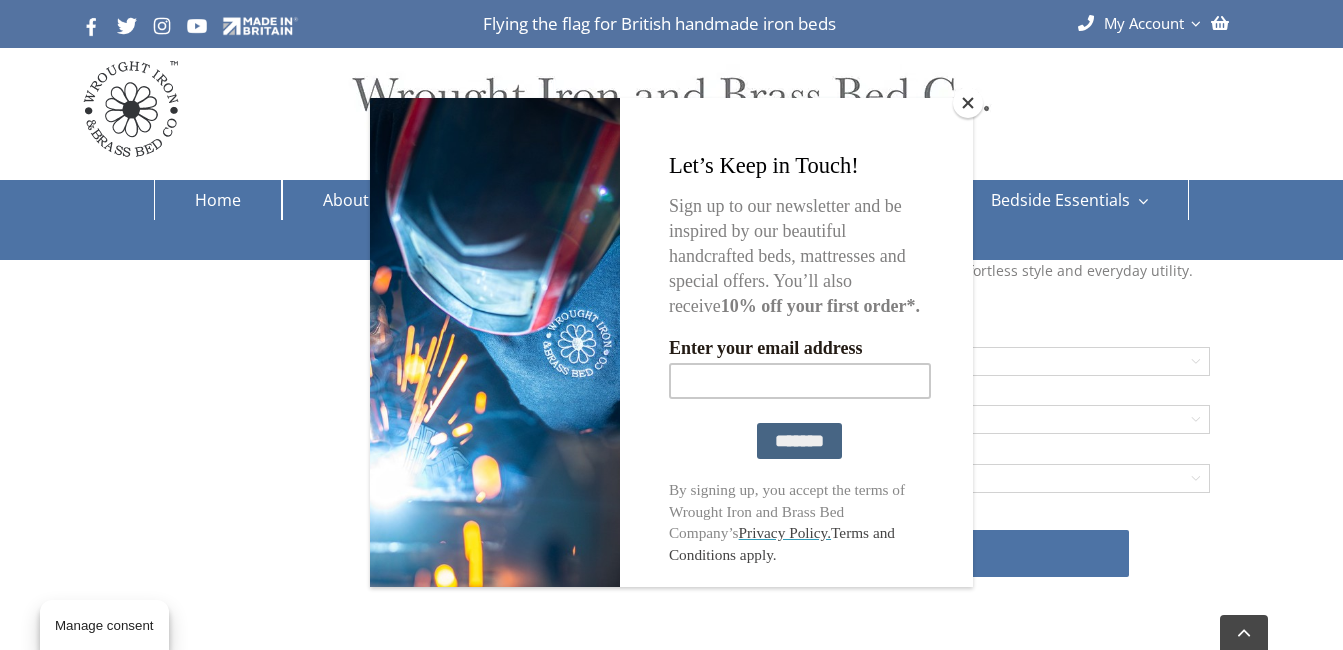 click at bounding box center (968, 103) 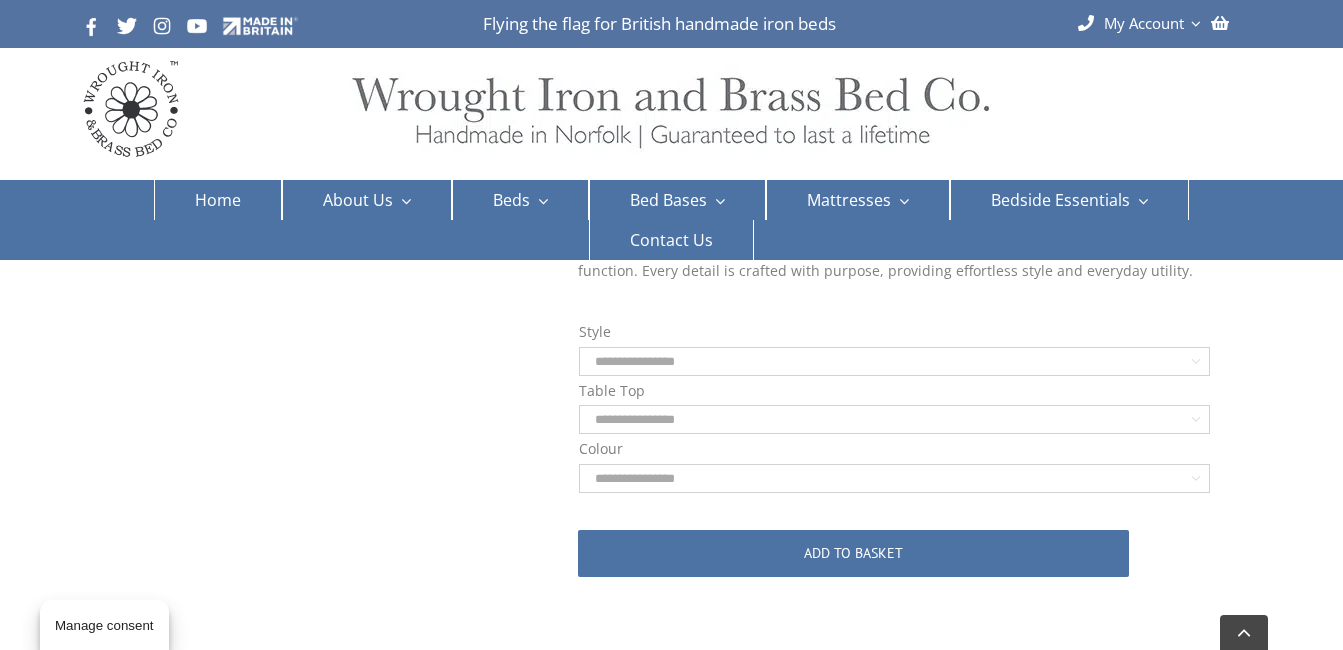 click on "**********" 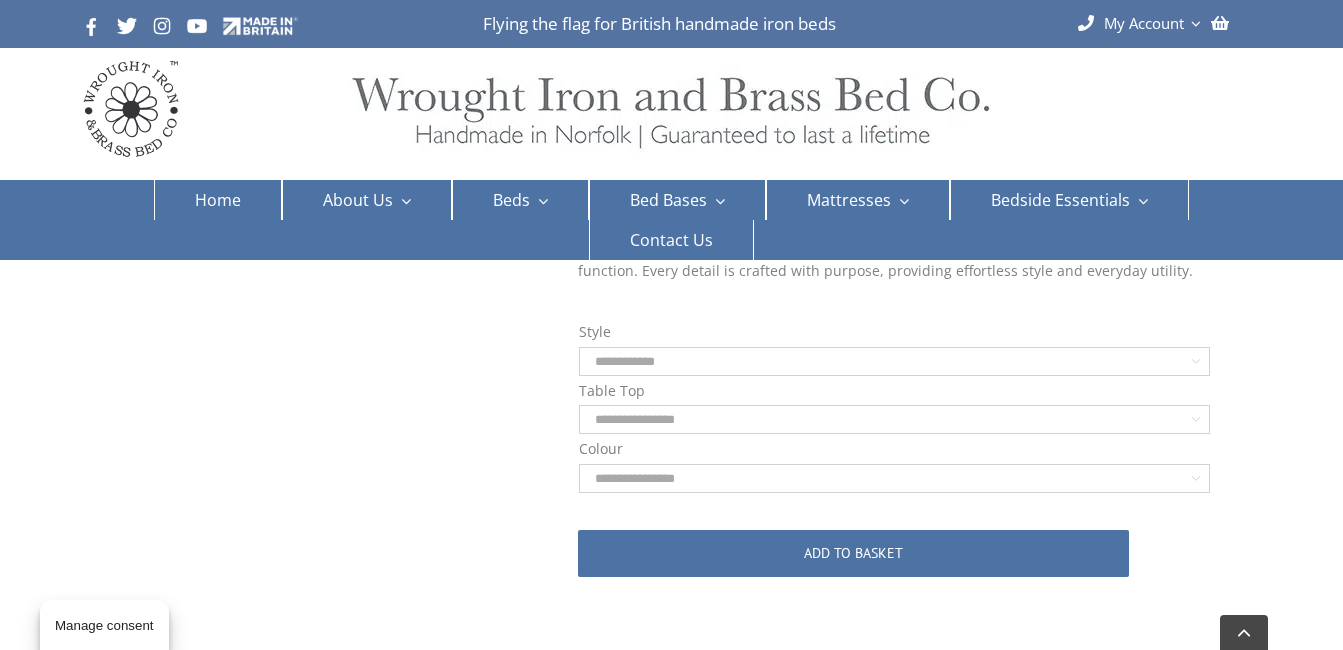 click on "**********" 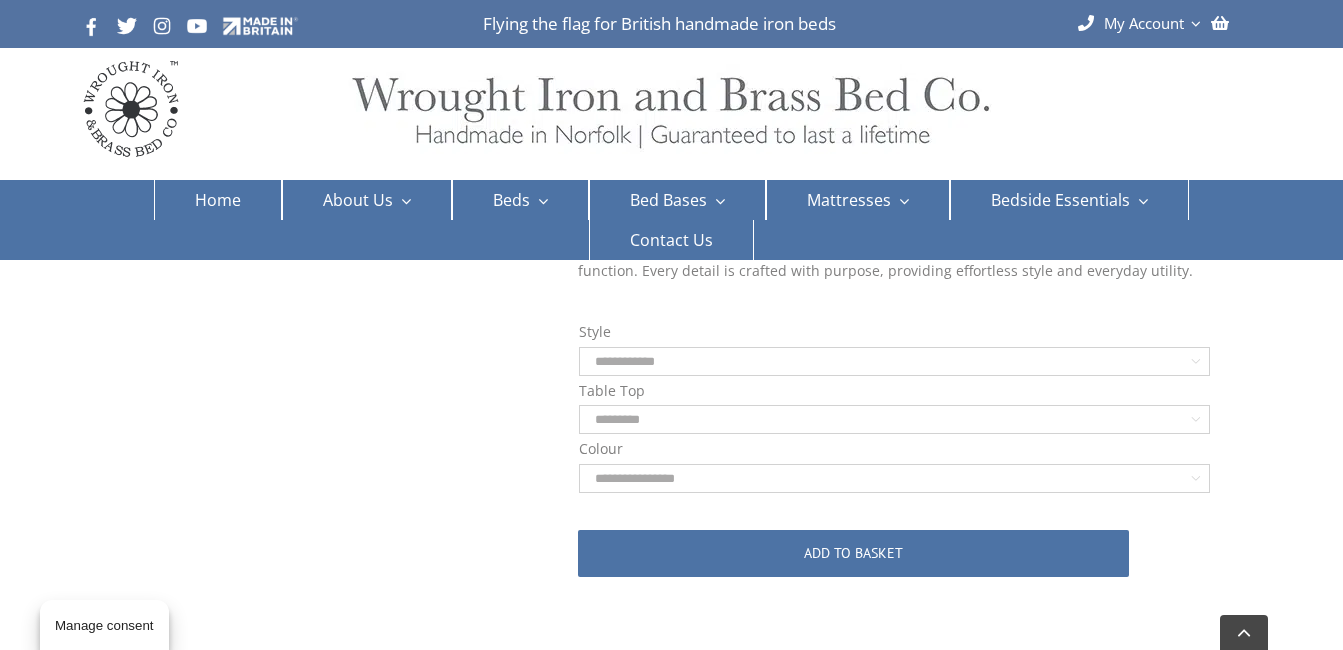 click on "**********" 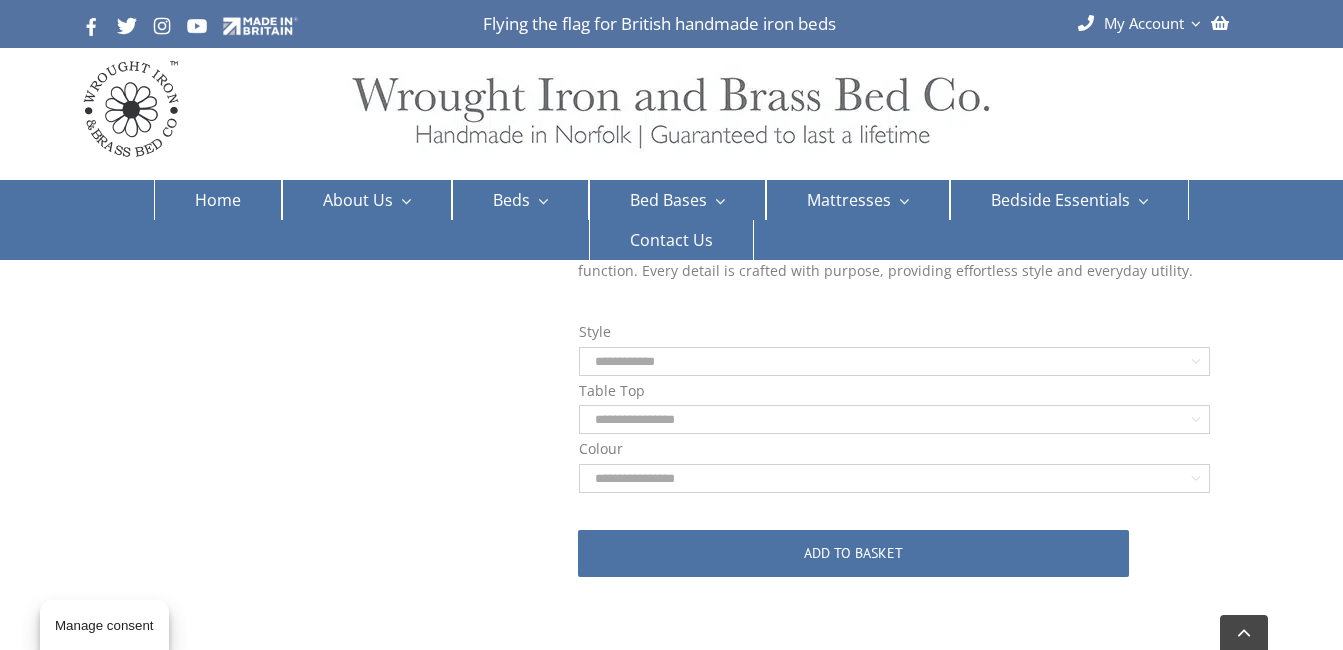 click on "**********" 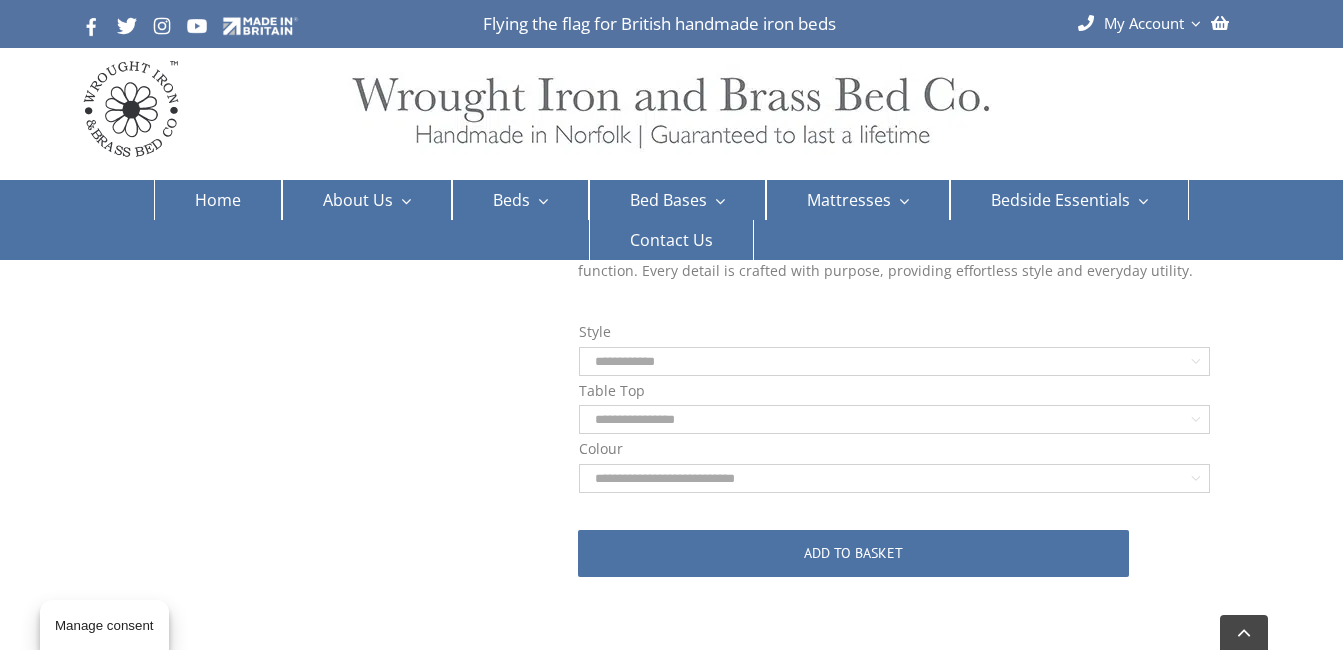 click on "**********" 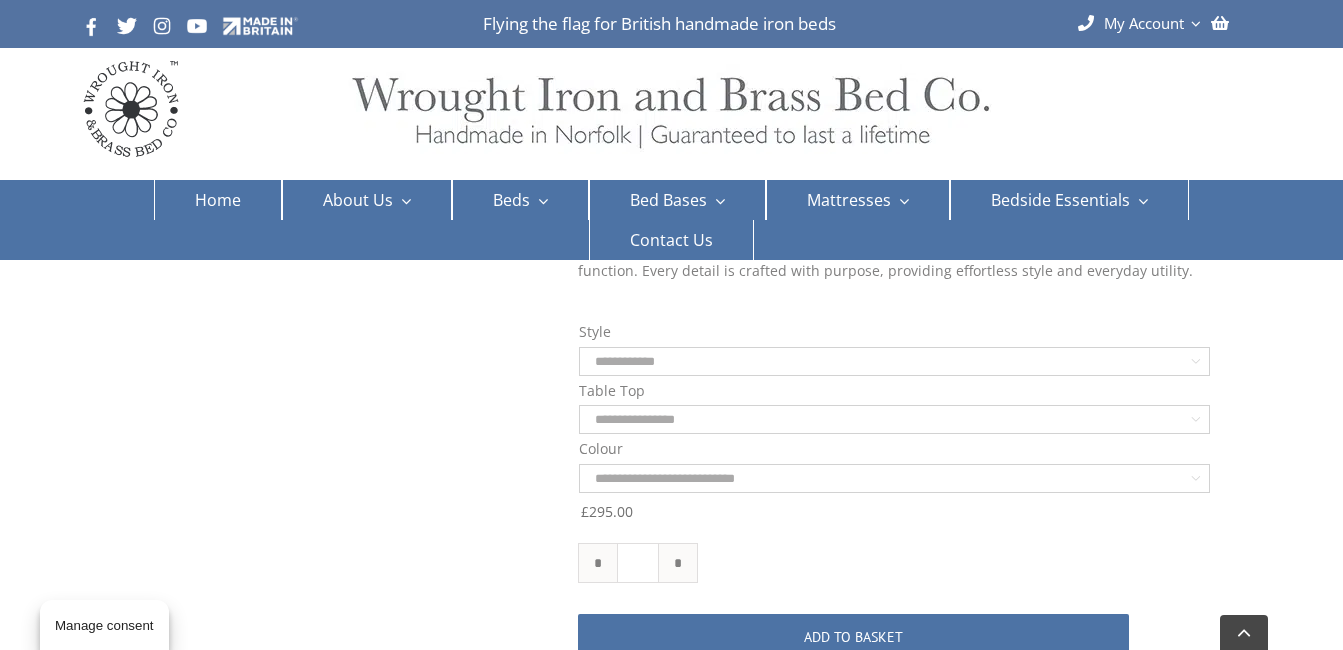 click on "Add to basket" 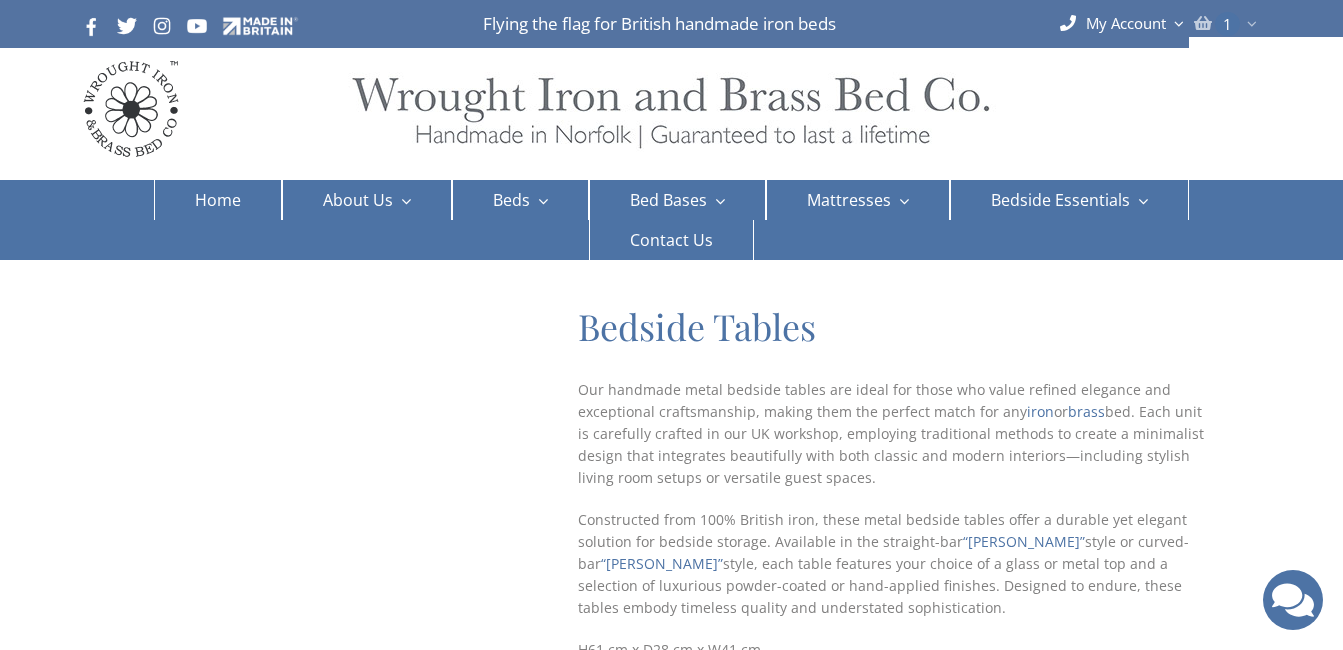 scroll, scrollTop: 0, scrollLeft: 0, axis: both 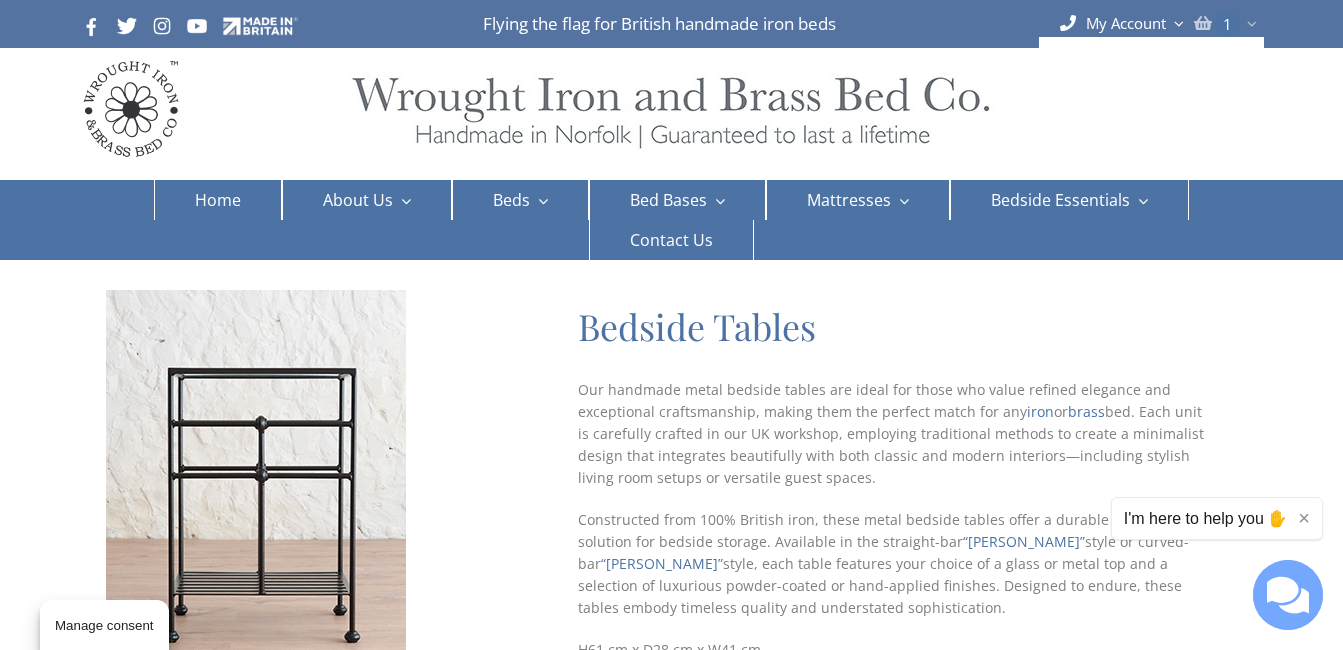 click at bounding box center (1203, 23) 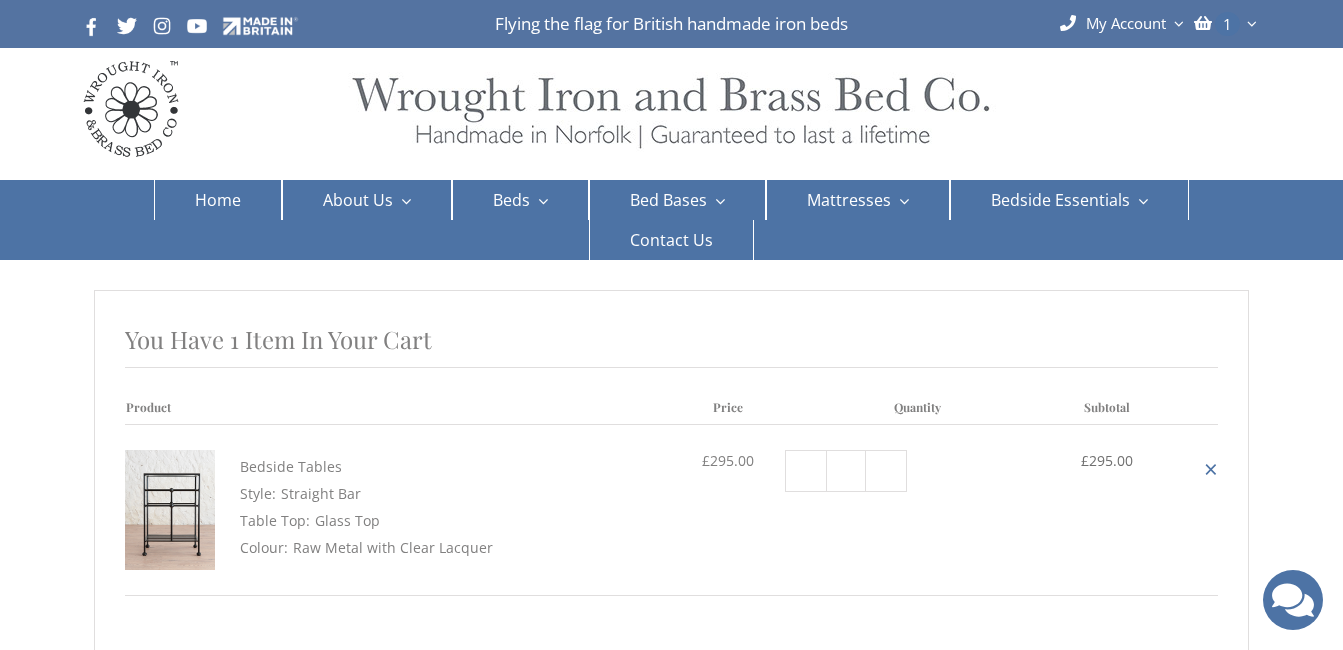 scroll, scrollTop: 0, scrollLeft: 0, axis: both 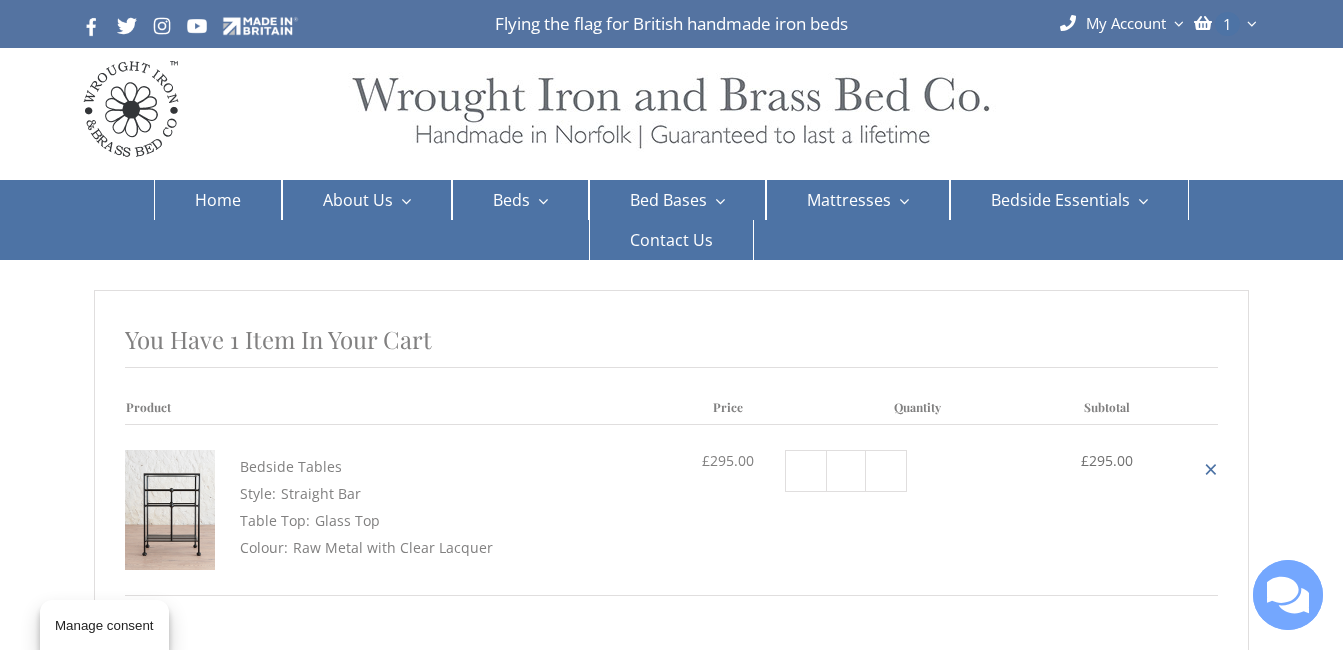 select on "**" 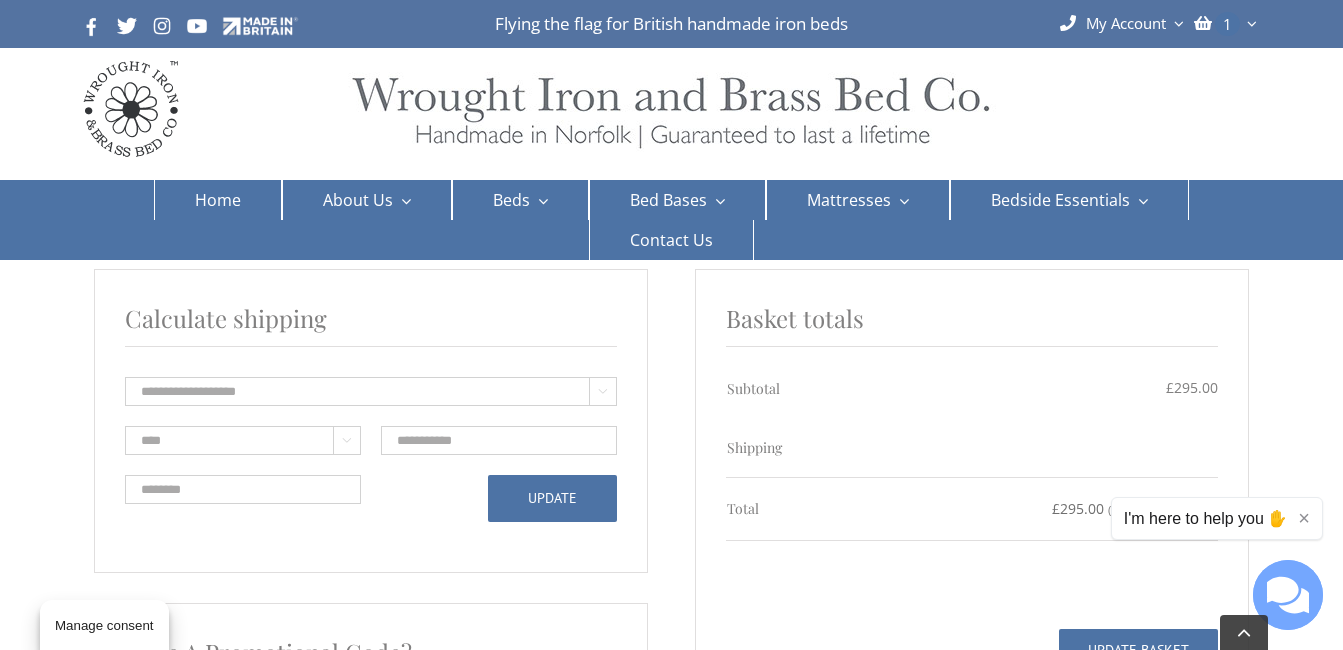 scroll, scrollTop: 400, scrollLeft: 0, axis: vertical 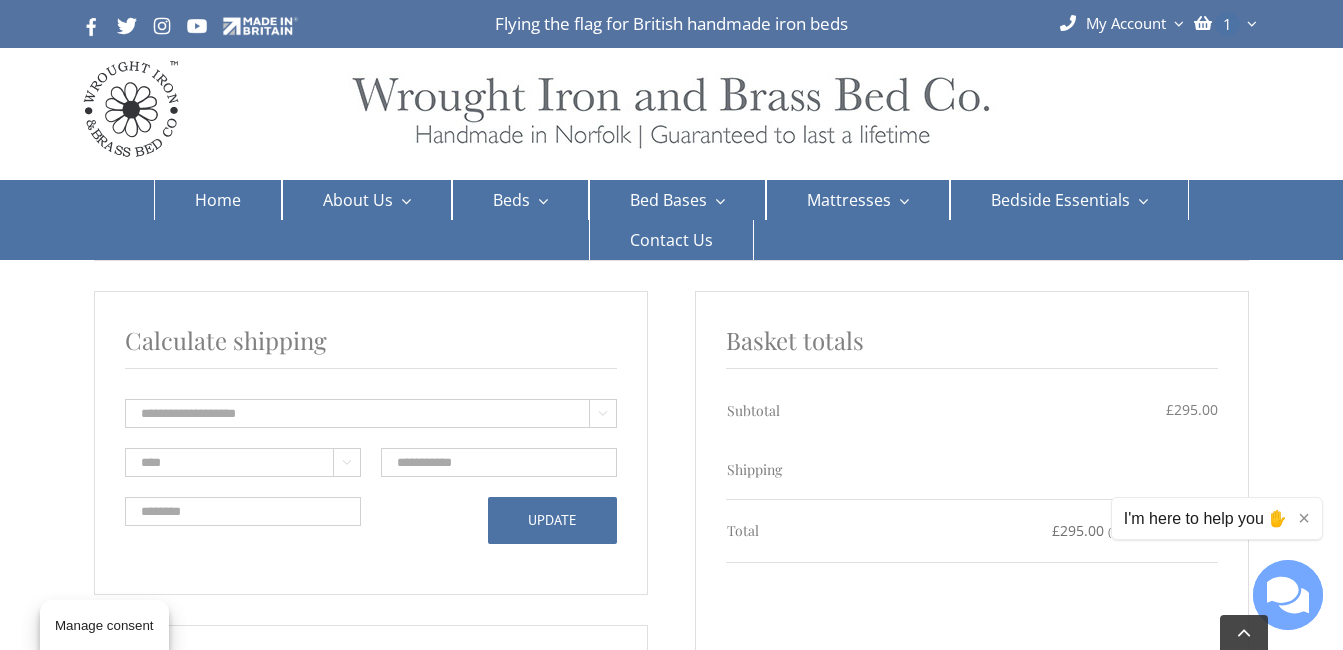 click on "**********" at bounding box center (371, 413) 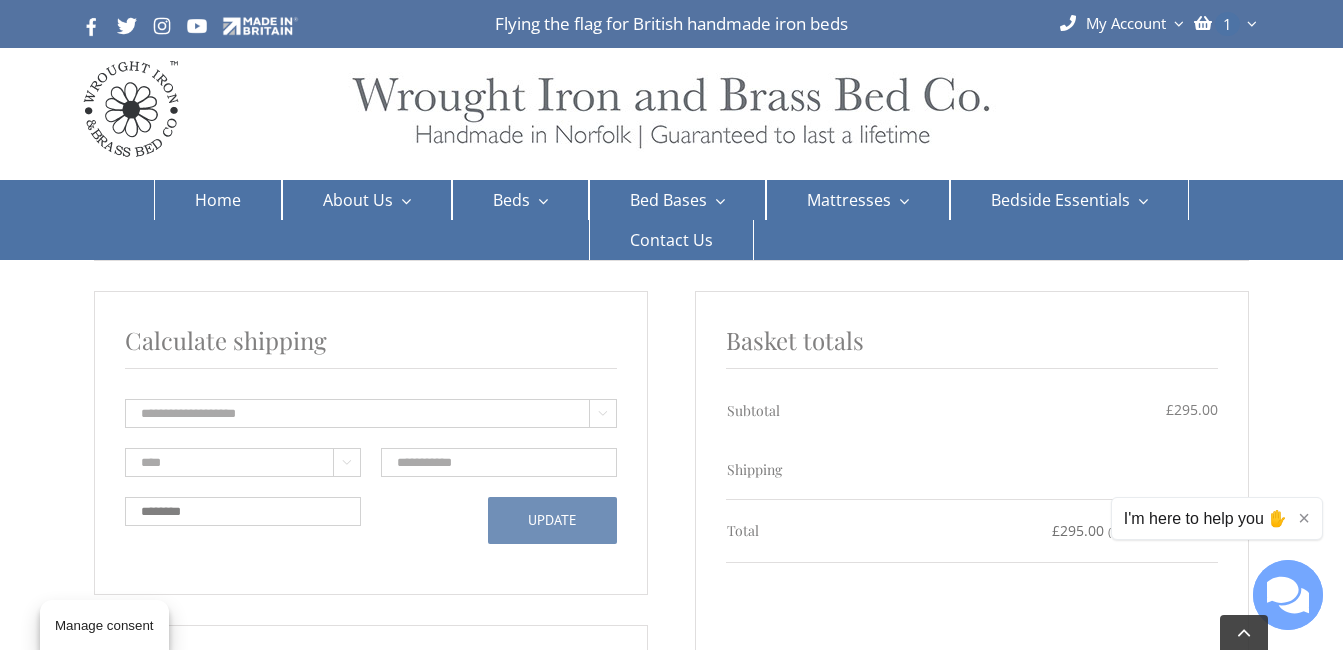 type on "********" 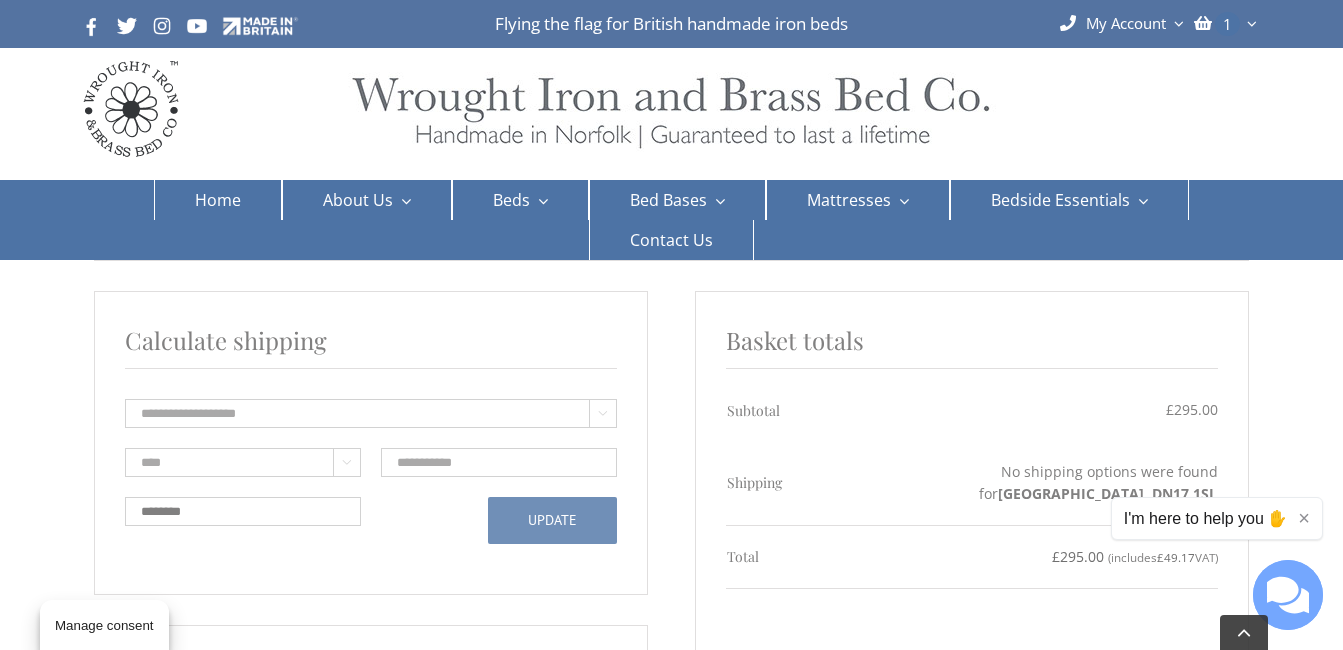 type on "1" 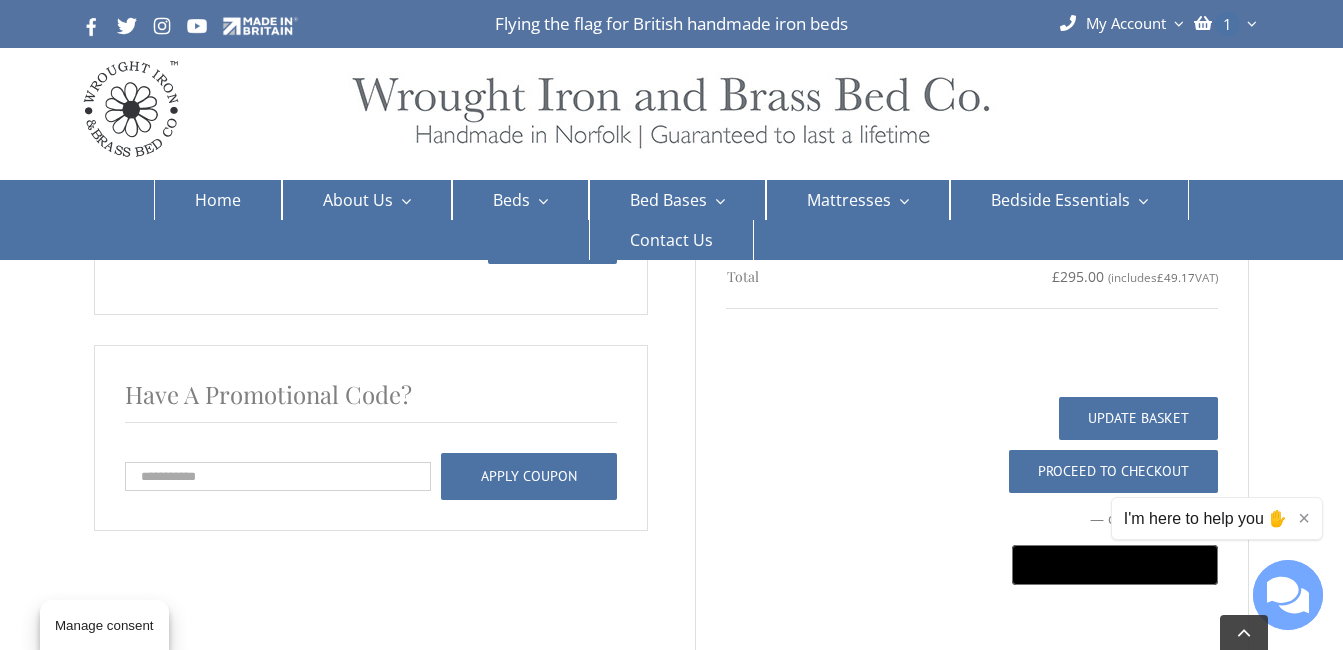 scroll, scrollTop: 720, scrollLeft: 0, axis: vertical 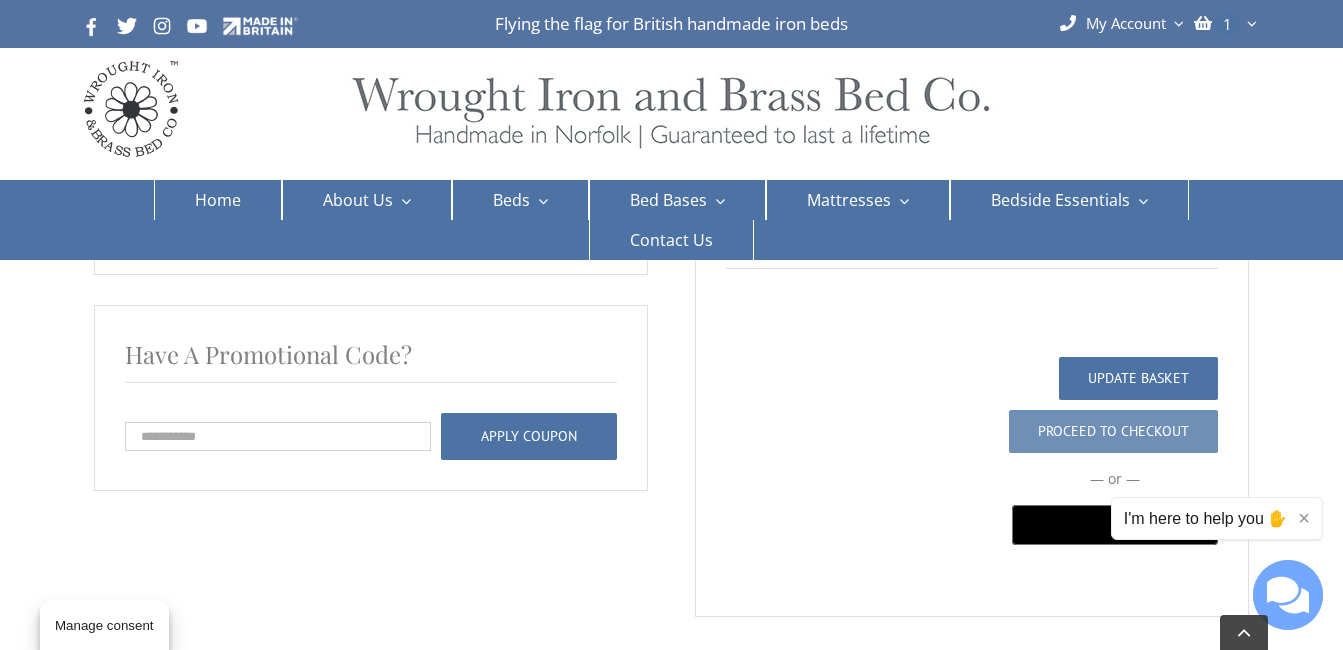 click on "Proceed to checkout" at bounding box center (1113, 431) 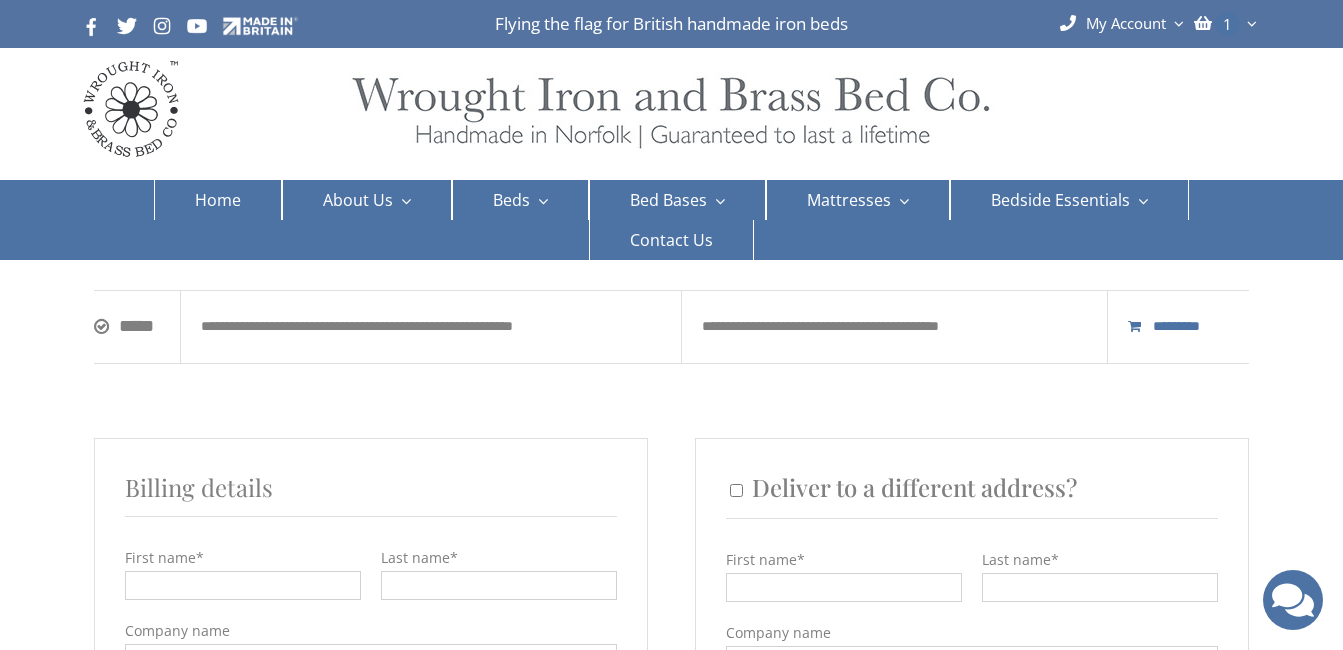 scroll, scrollTop: 0, scrollLeft: 0, axis: both 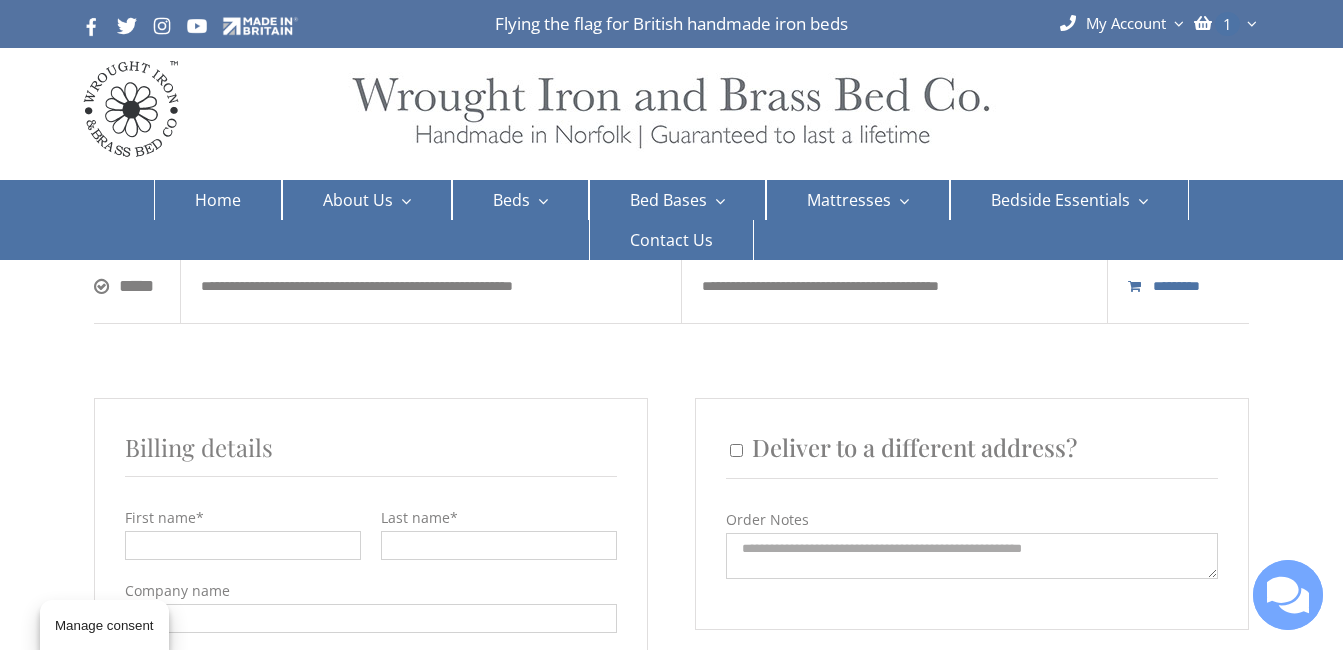 select on "**" 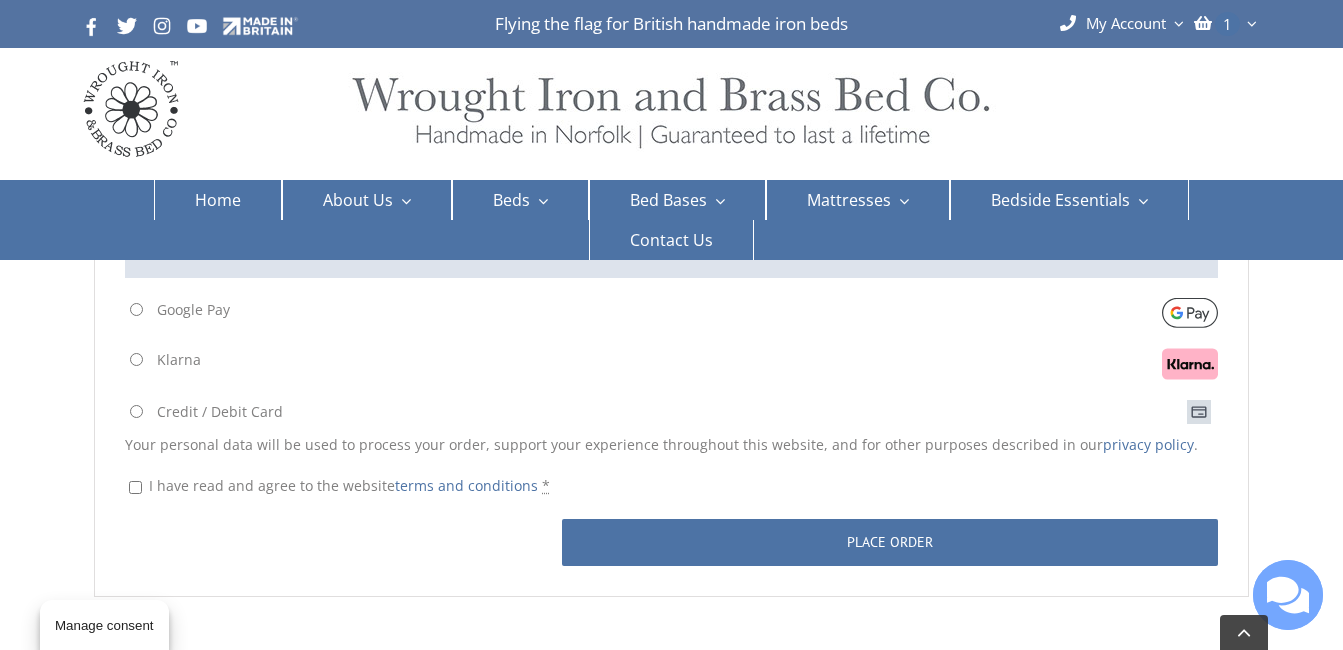 scroll, scrollTop: 2000, scrollLeft: 0, axis: vertical 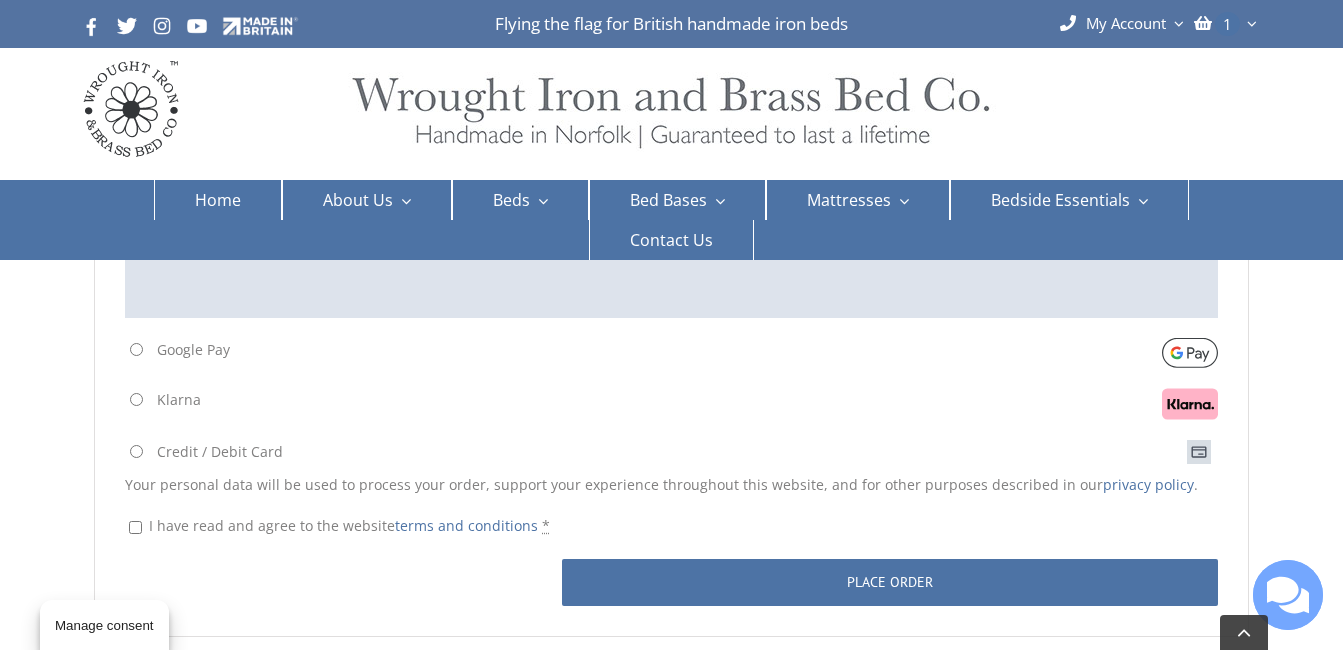 click on "Klarna" at bounding box center (136, 399) 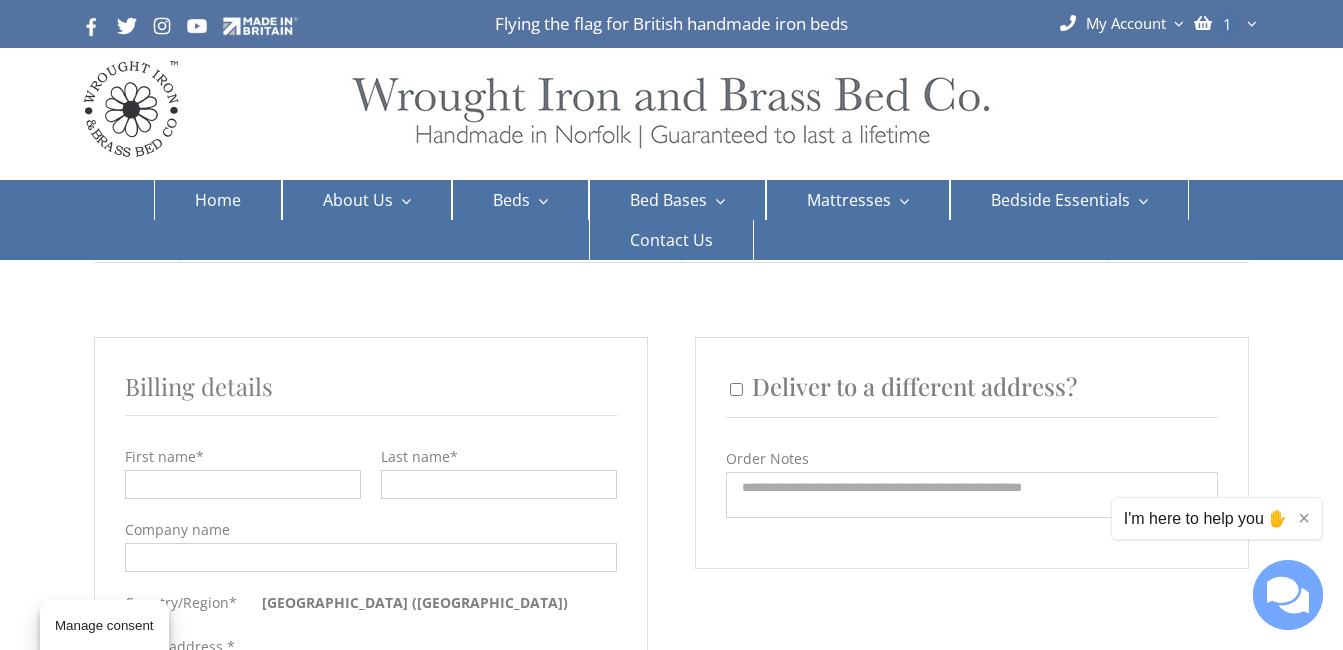 scroll, scrollTop: 0, scrollLeft: 0, axis: both 